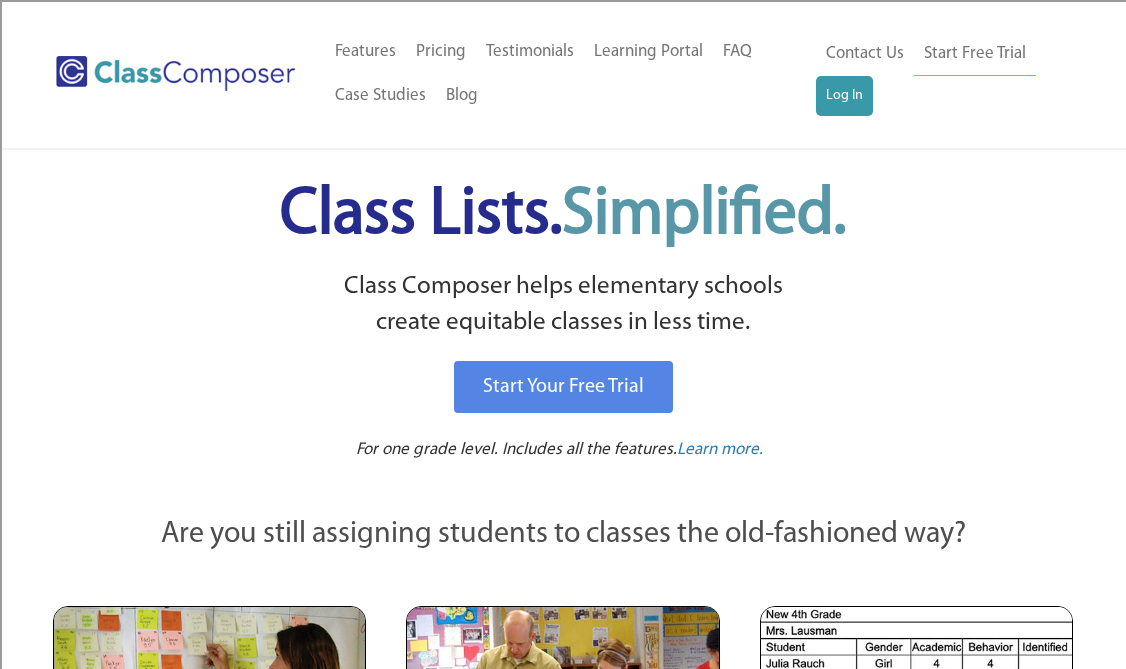 scroll, scrollTop: 0, scrollLeft: 0, axis: both 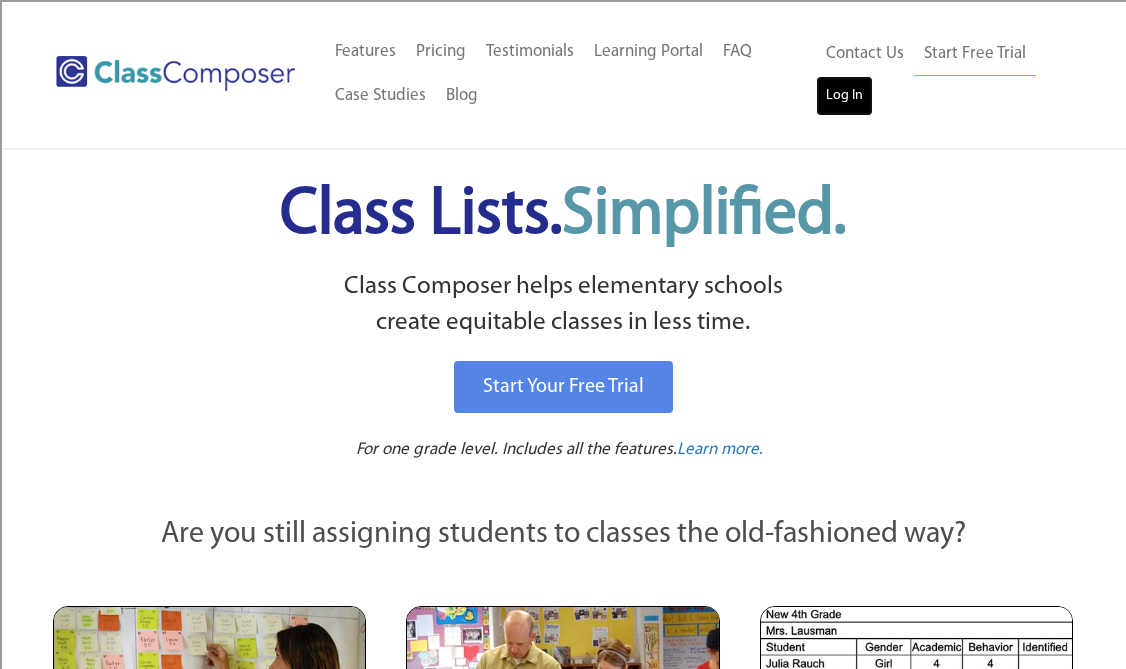 click on "Log In" at bounding box center [844, 96] 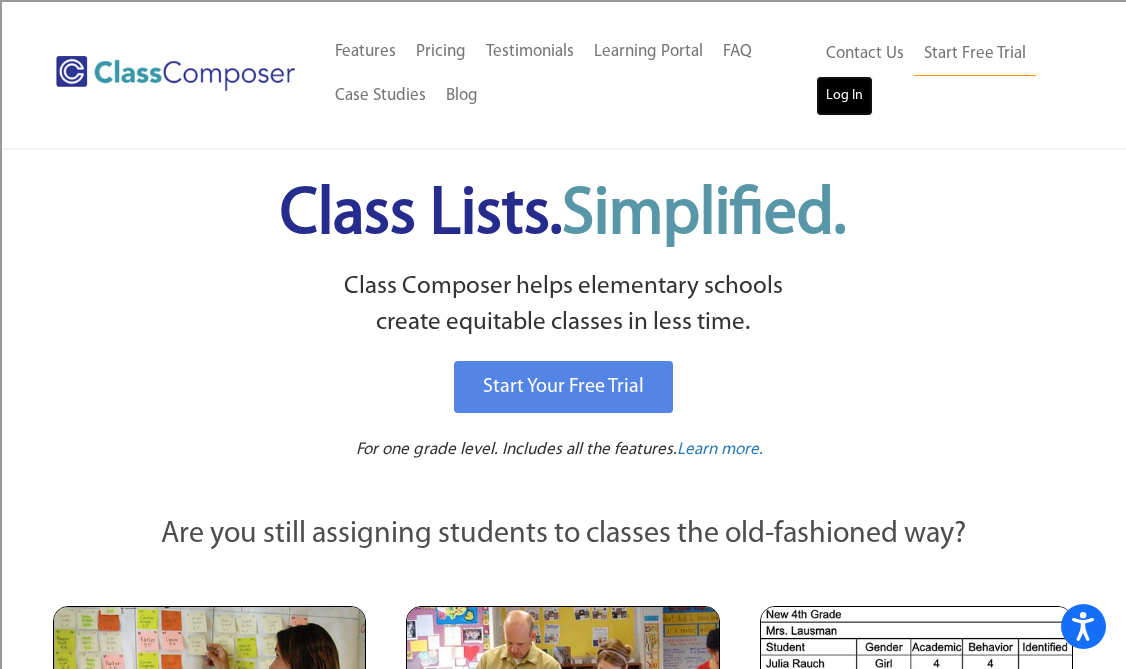 click on "Log In" at bounding box center [844, 96] 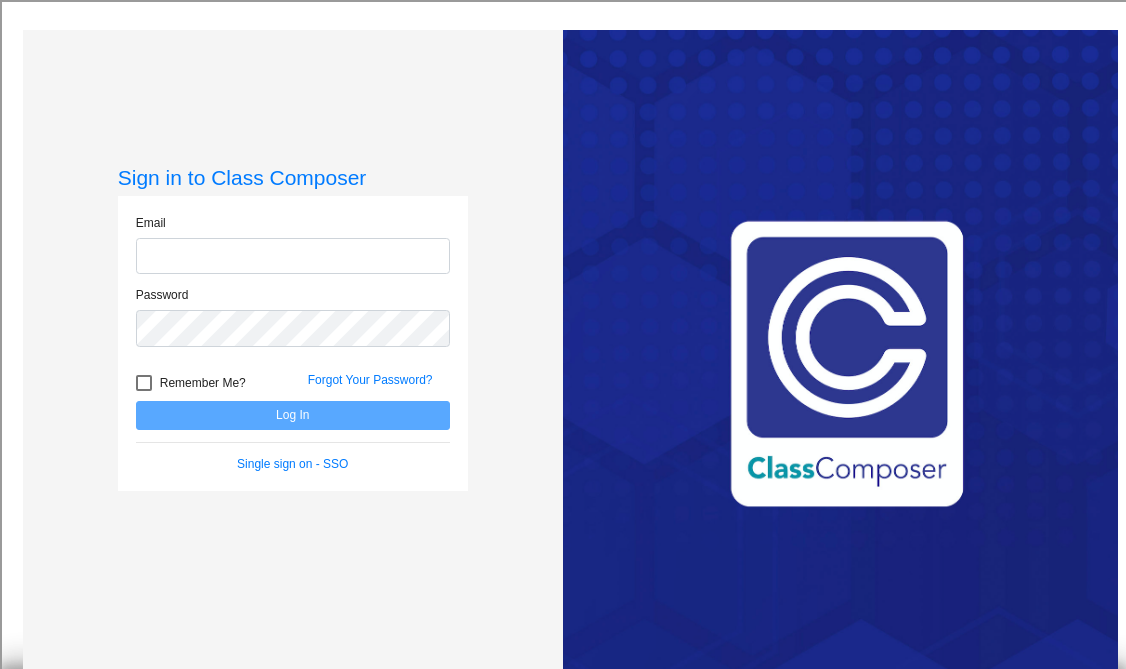 scroll, scrollTop: 0, scrollLeft: 0, axis: both 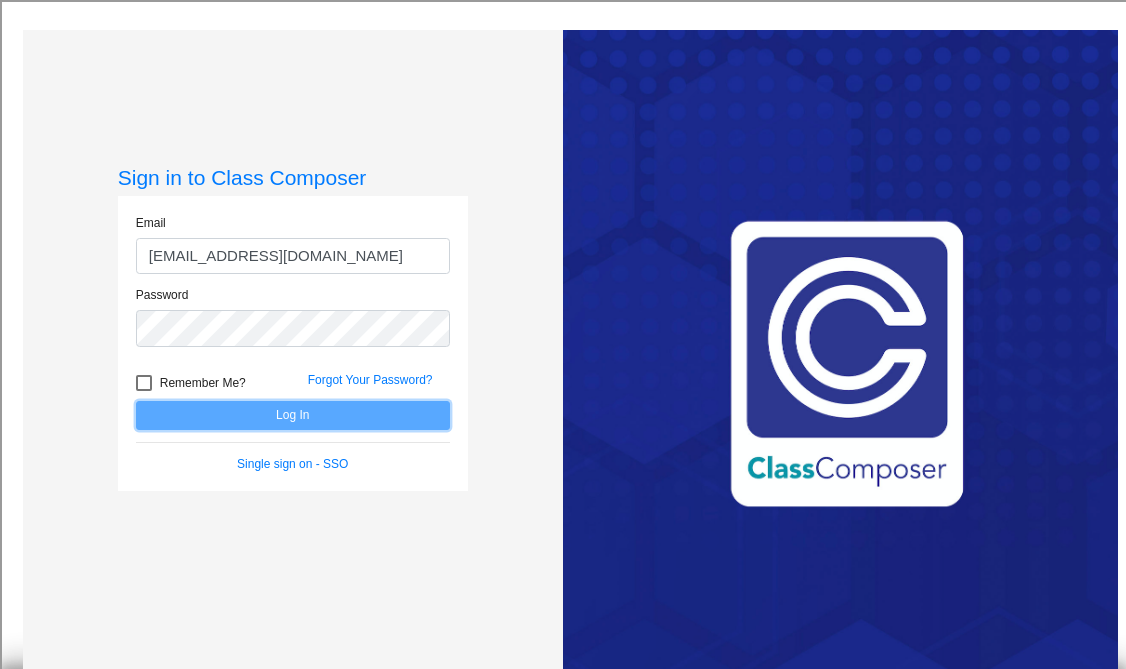 click on "Log In" 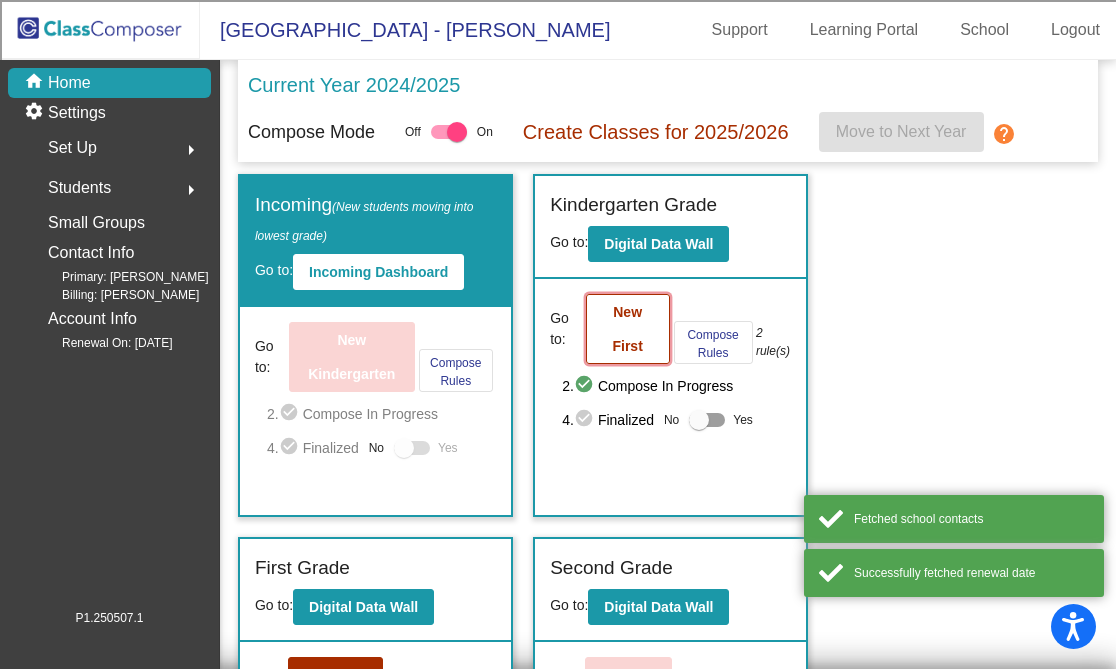 click on "New First" 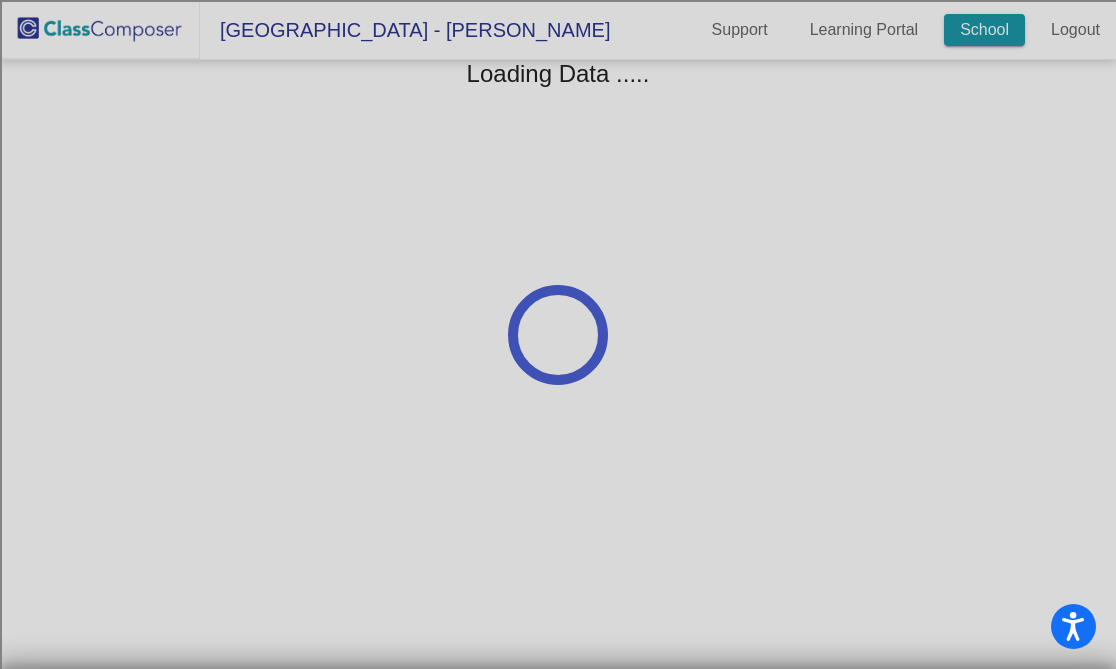 click on "School" 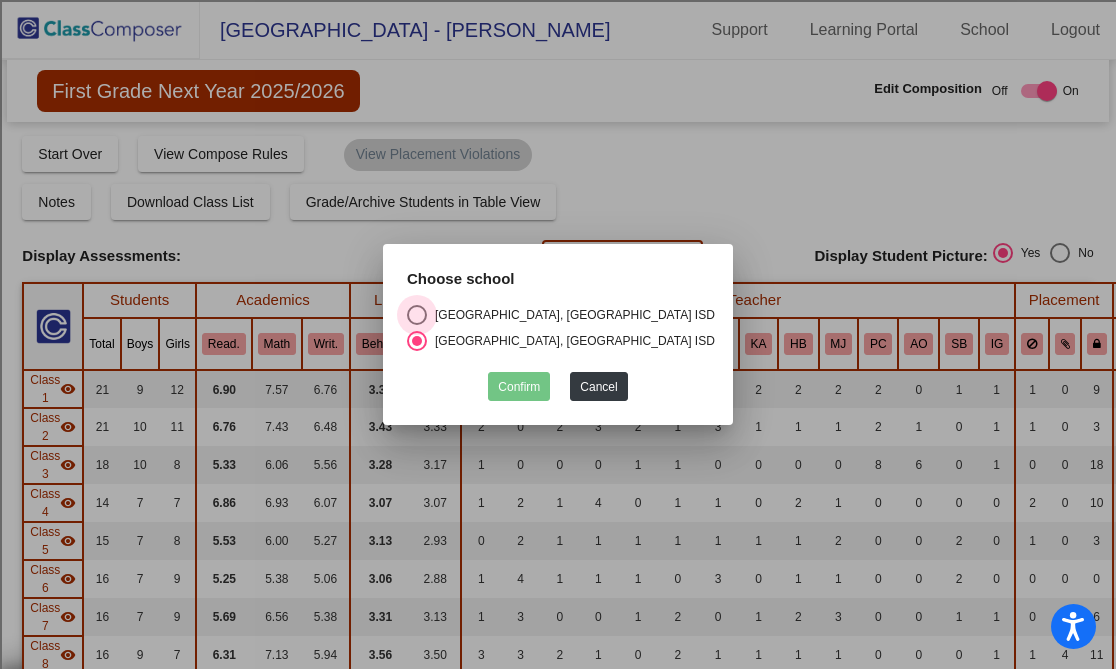 click at bounding box center [417, 315] 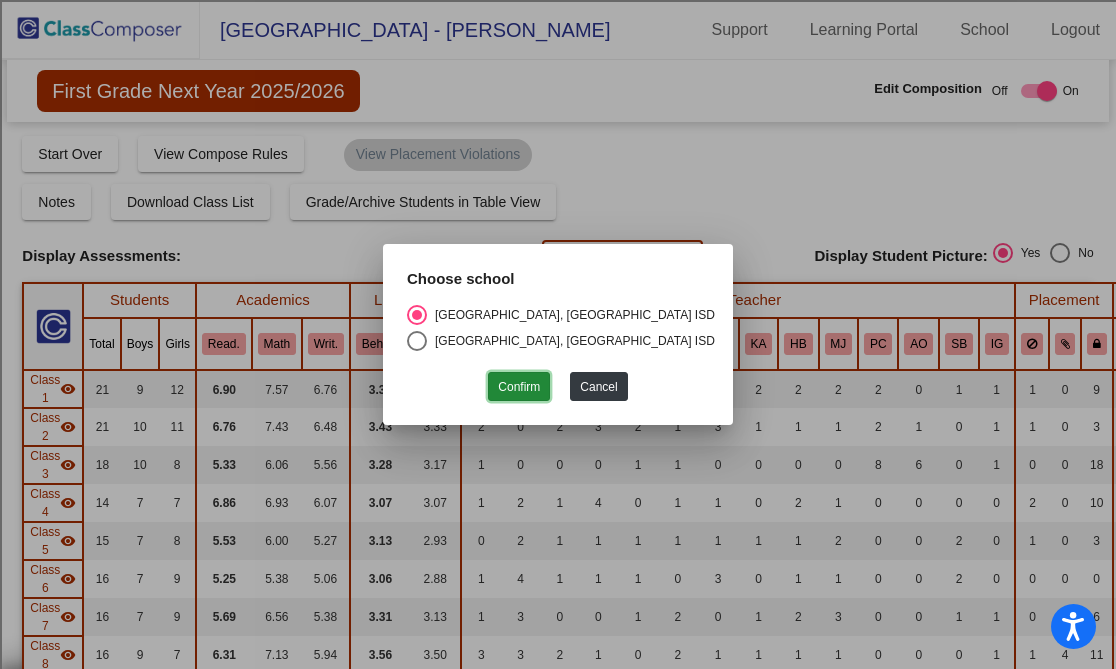 click on "Confirm" at bounding box center (519, 386) 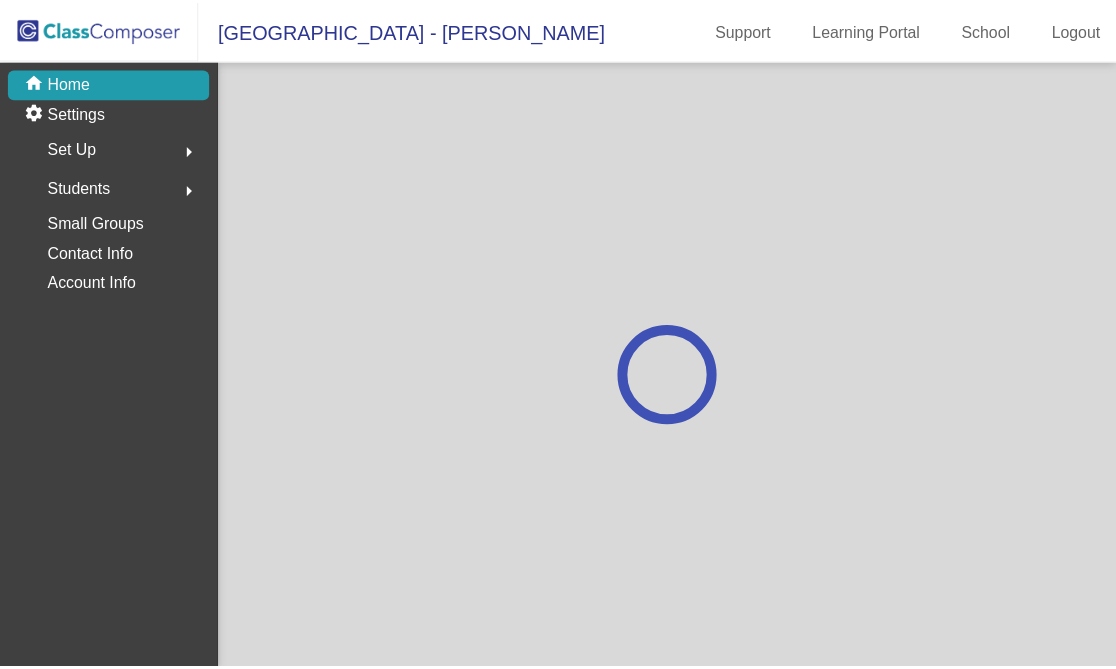 scroll, scrollTop: 0, scrollLeft: 0, axis: both 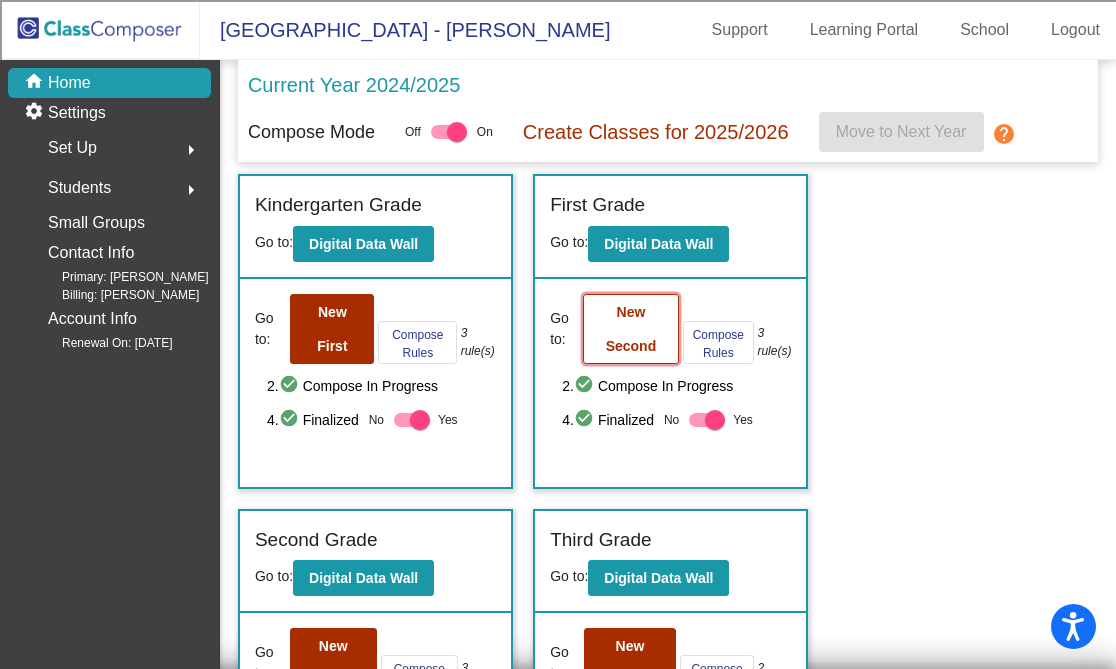click on "New Second" 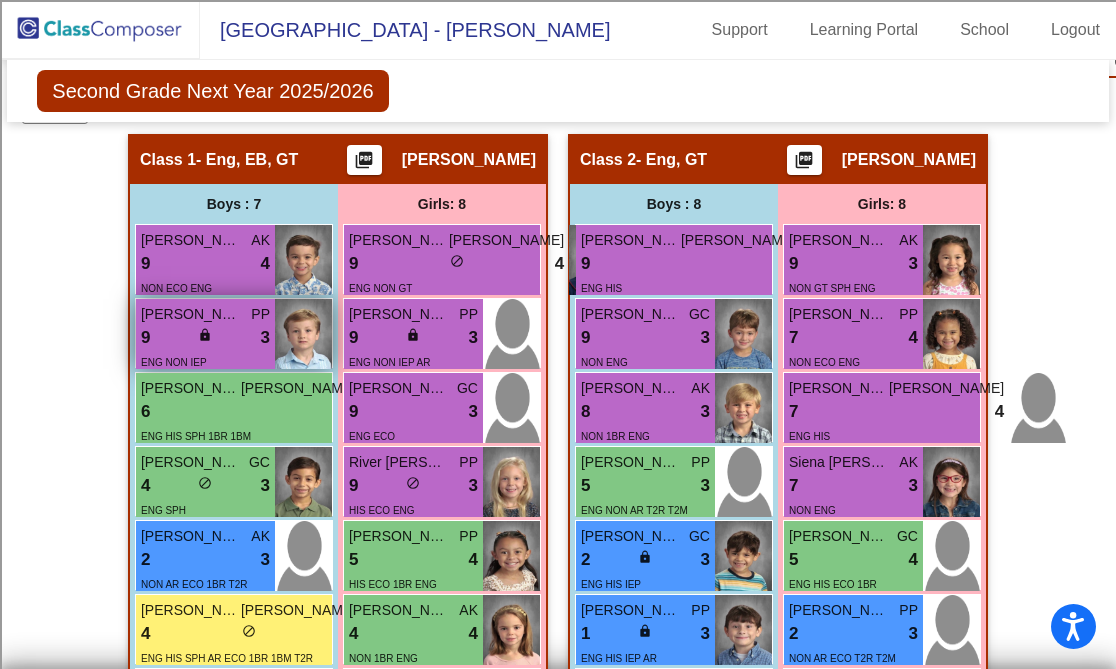 scroll, scrollTop: 0, scrollLeft: 0, axis: both 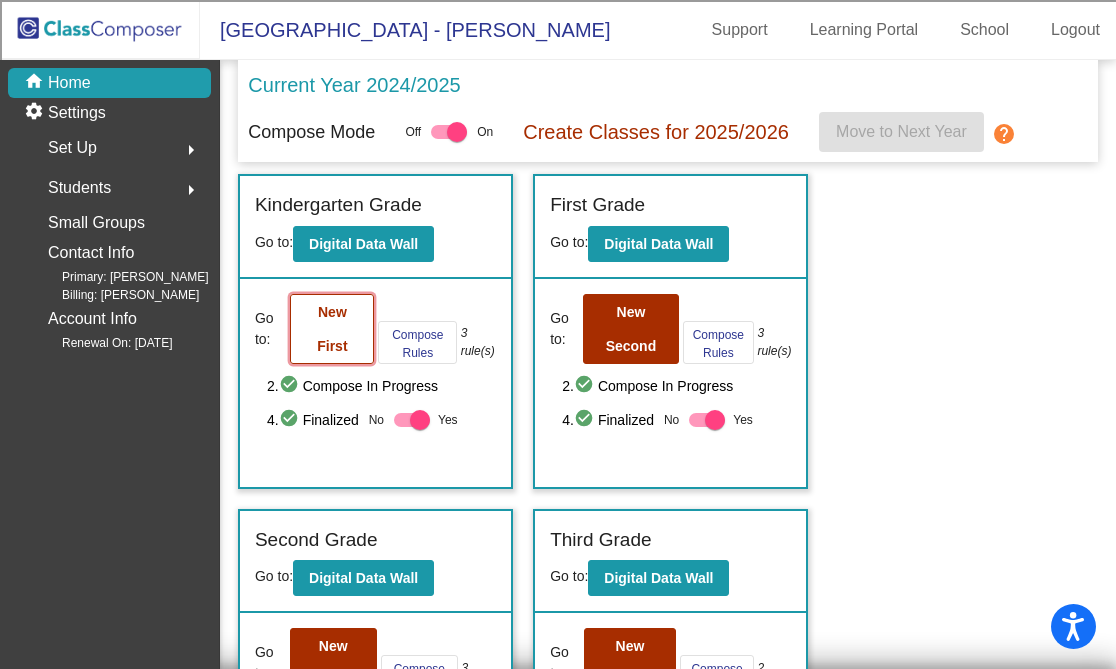 click on "New First" 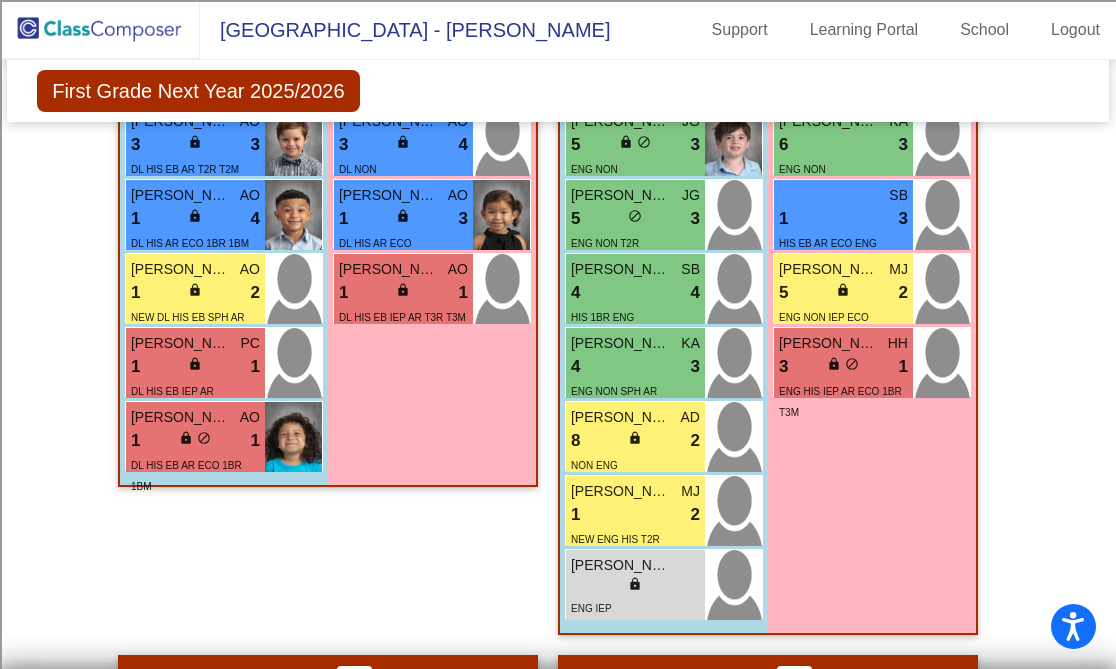scroll, scrollTop: 2182, scrollLeft: 0, axis: vertical 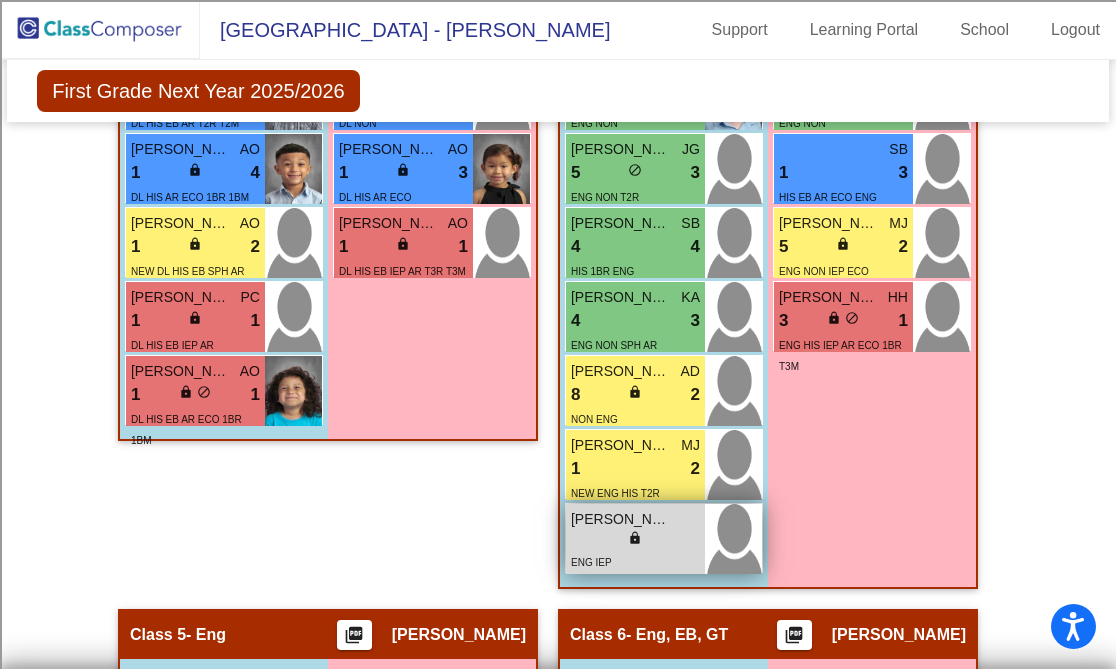 click on "Maddox Galdeano" at bounding box center [621, 519] 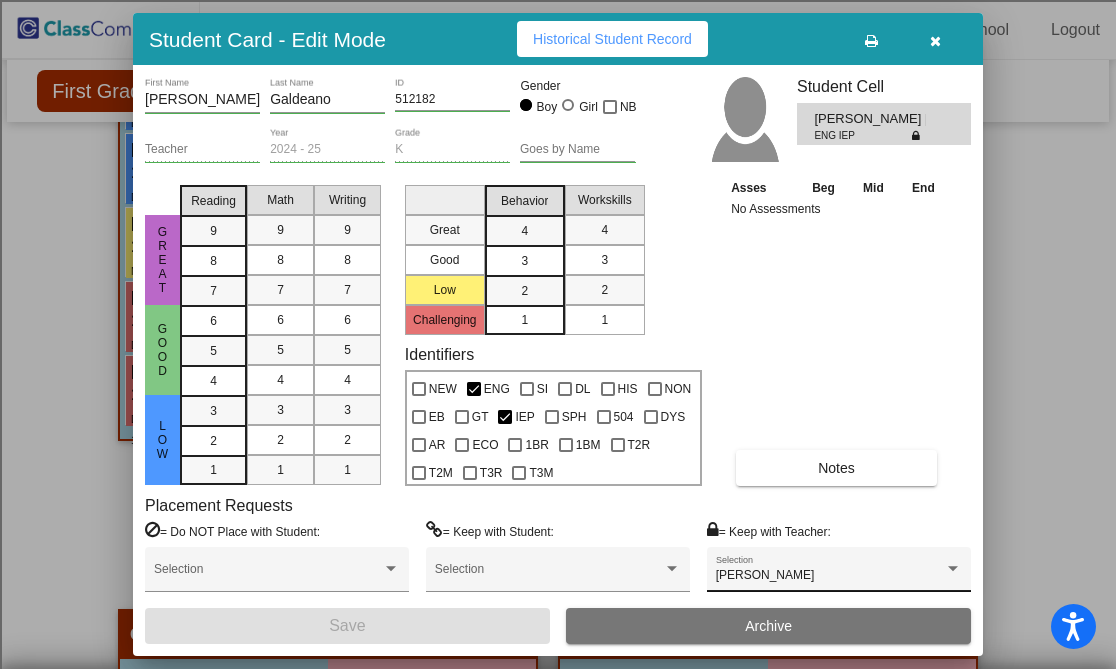 click on "Amy Killion" at bounding box center [830, 576] 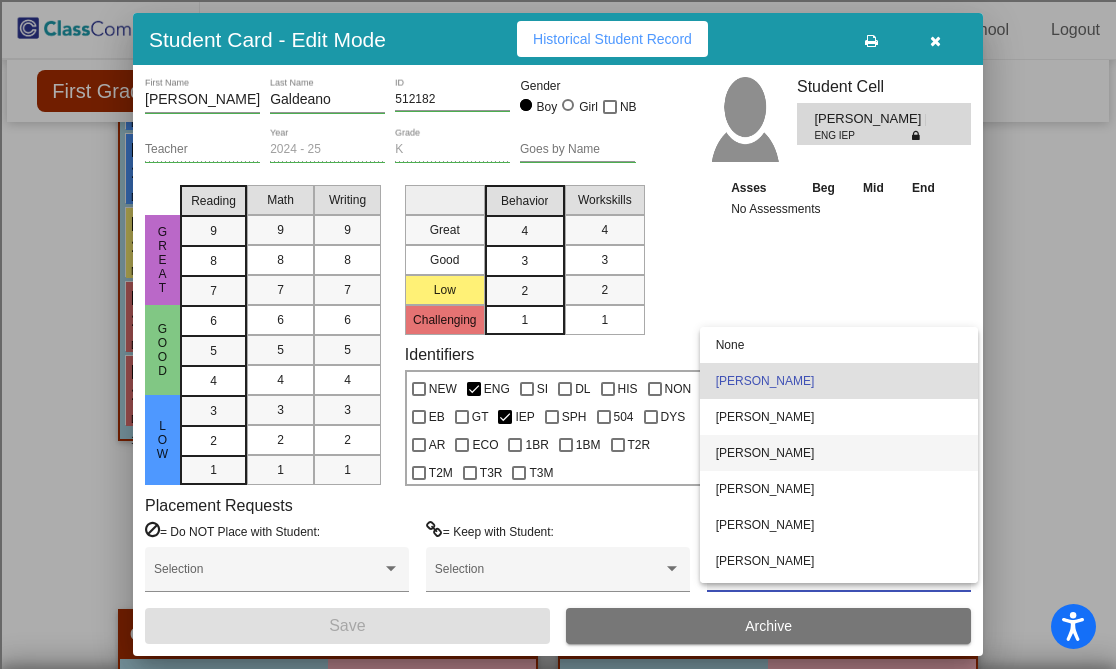 scroll, scrollTop: 32, scrollLeft: 0, axis: vertical 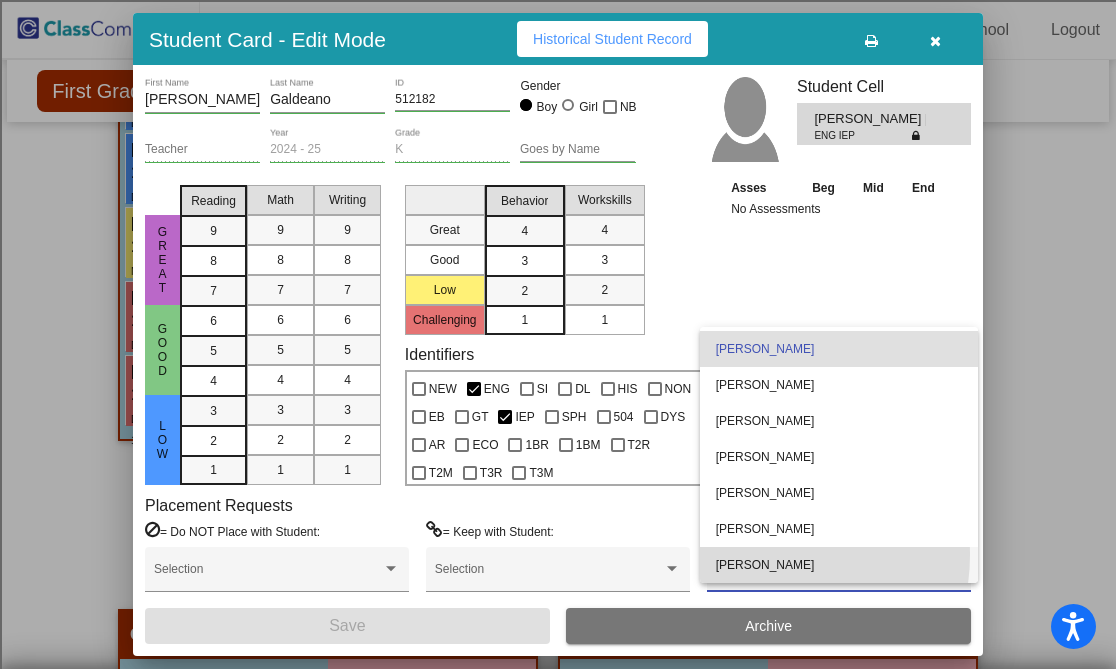 click on "JJ Allison" at bounding box center (839, 565) 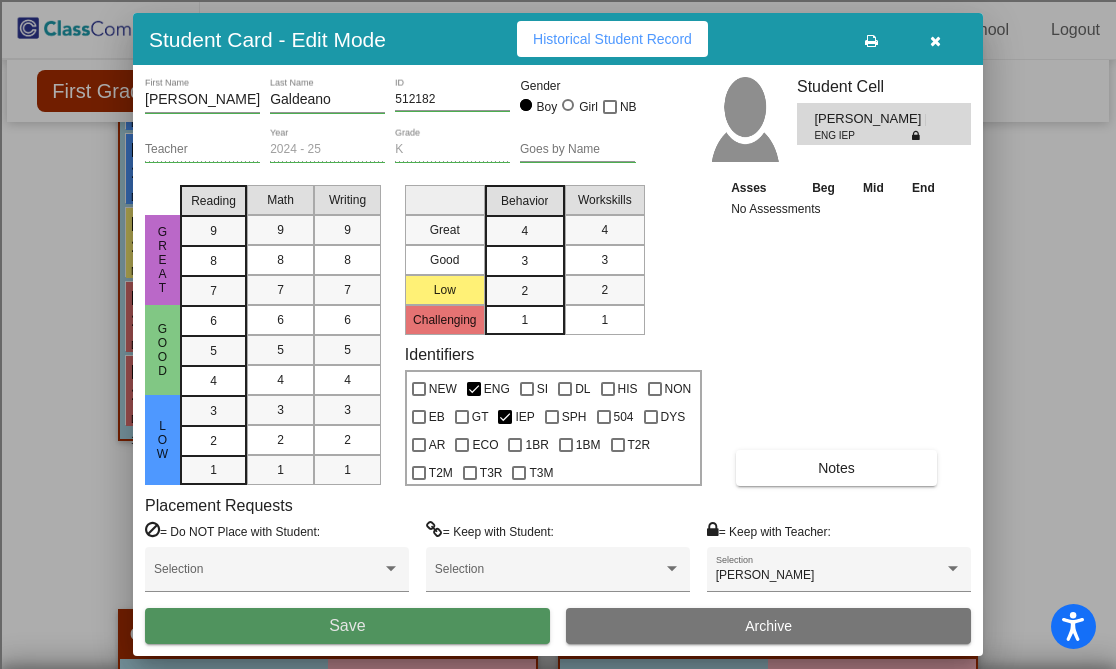 click on "Save" at bounding box center (347, 626) 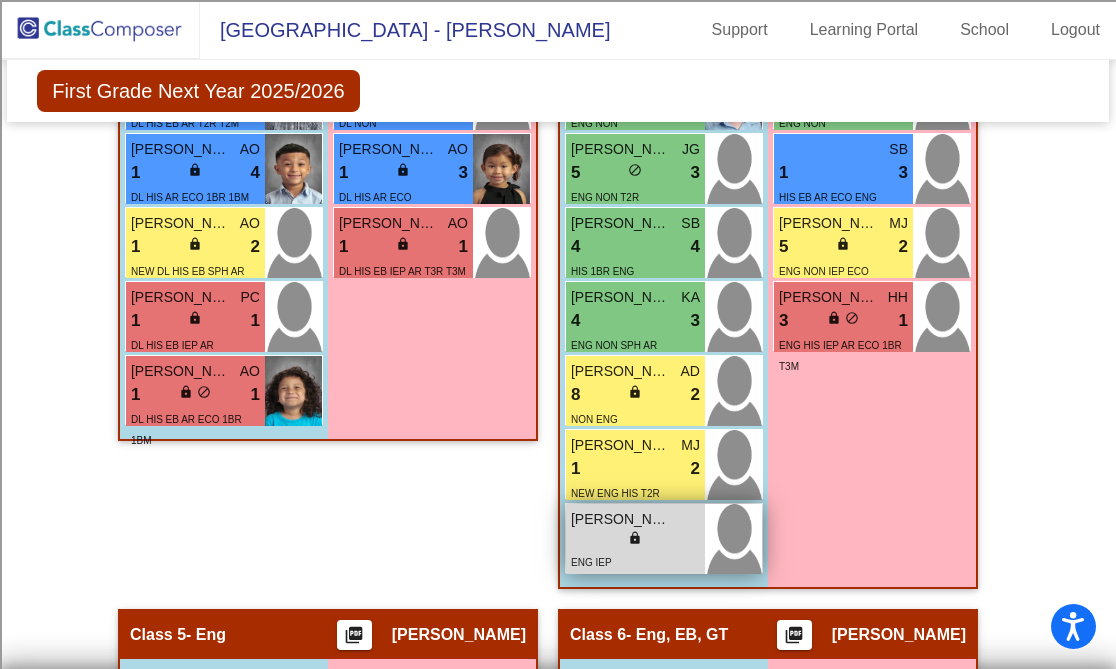 click on "lock do_not_disturb_alt" at bounding box center [635, 540] 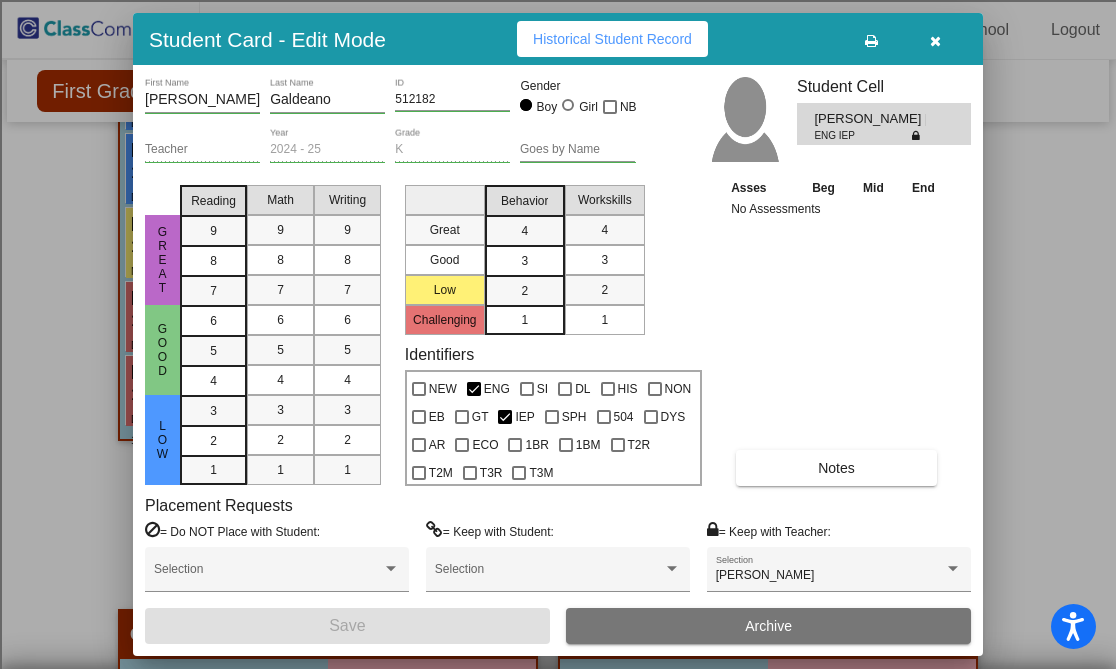 click at bounding box center [935, 41] 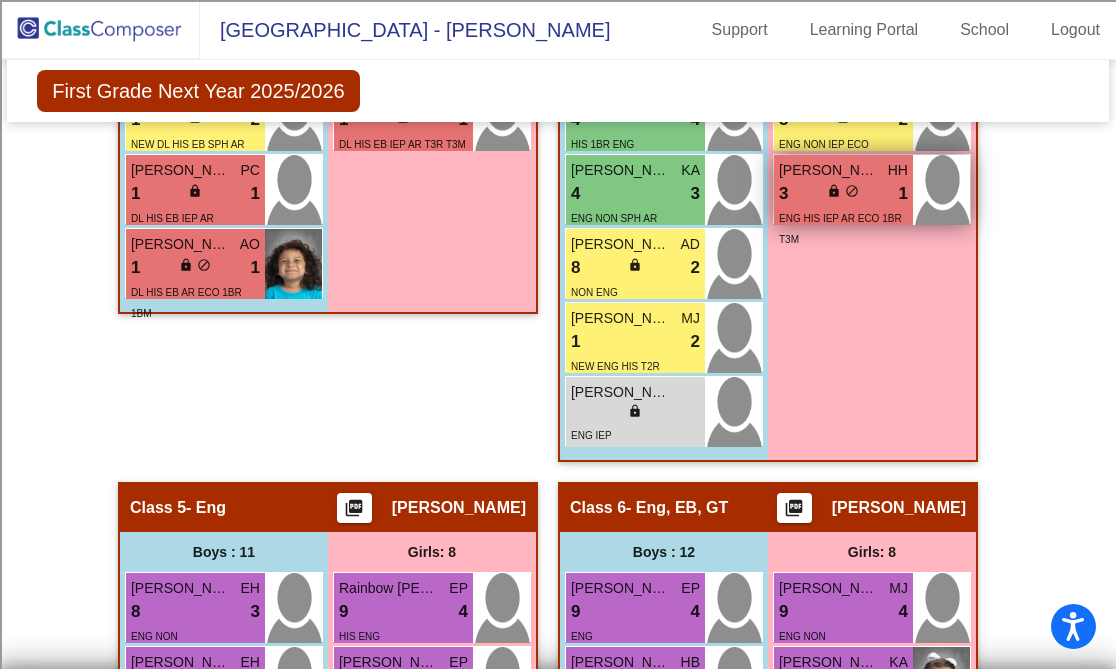 scroll, scrollTop: 2316, scrollLeft: 0, axis: vertical 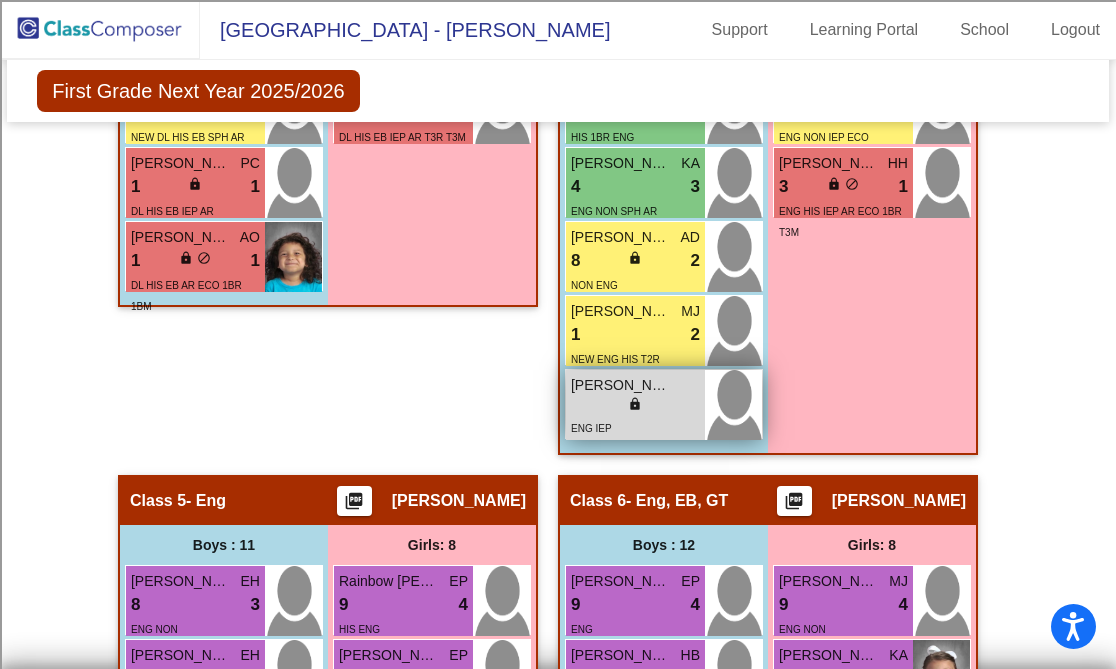 click on "Maddox Galdeano" at bounding box center [635, 385] 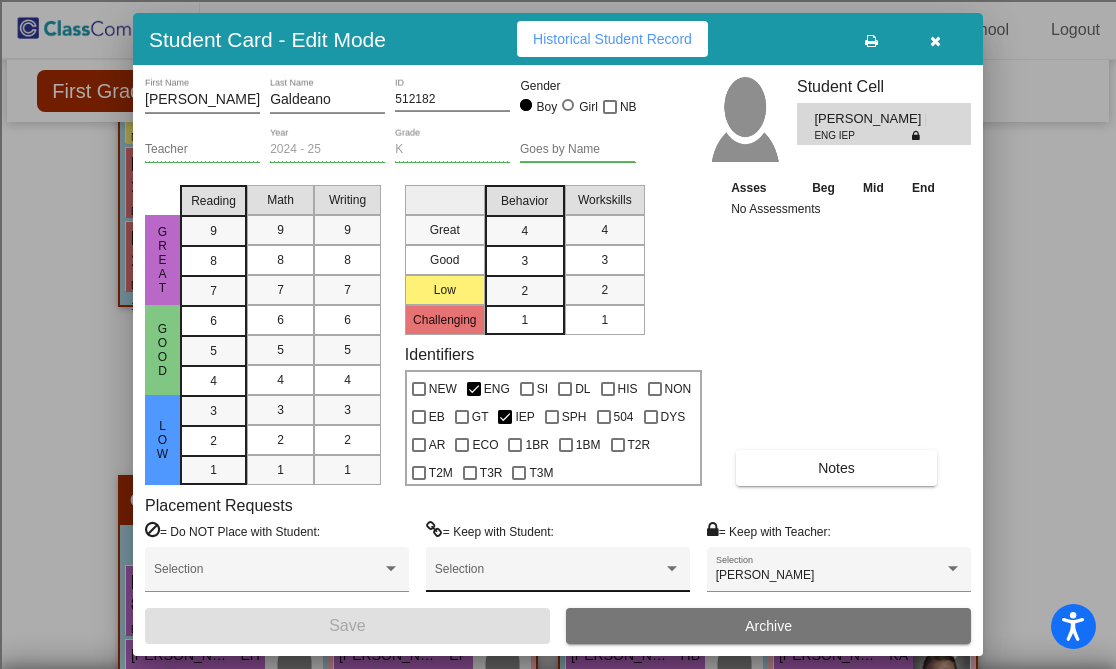 click at bounding box center [549, 576] 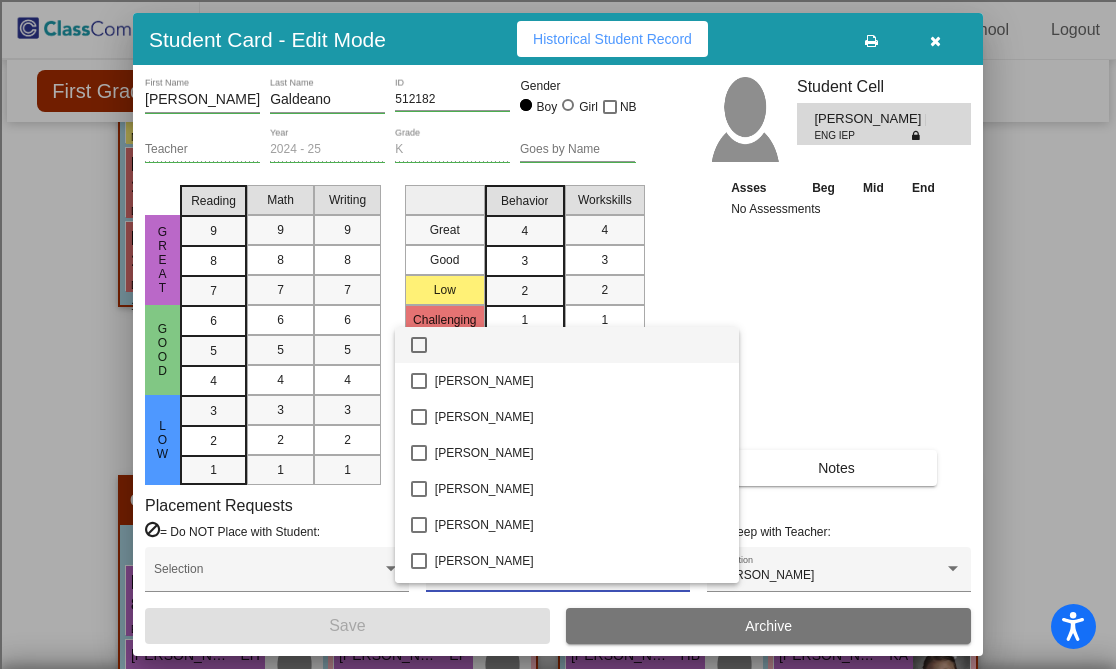 click at bounding box center [558, 334] 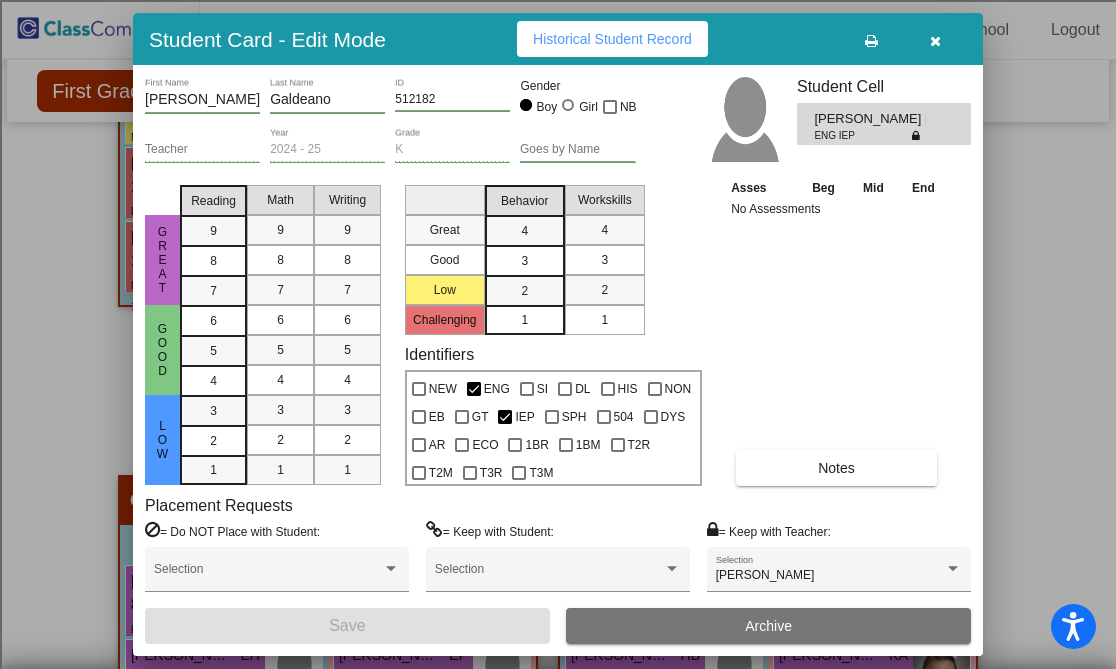 click on "= Keep with Student:   Selection" at bounding box center [558, 564] 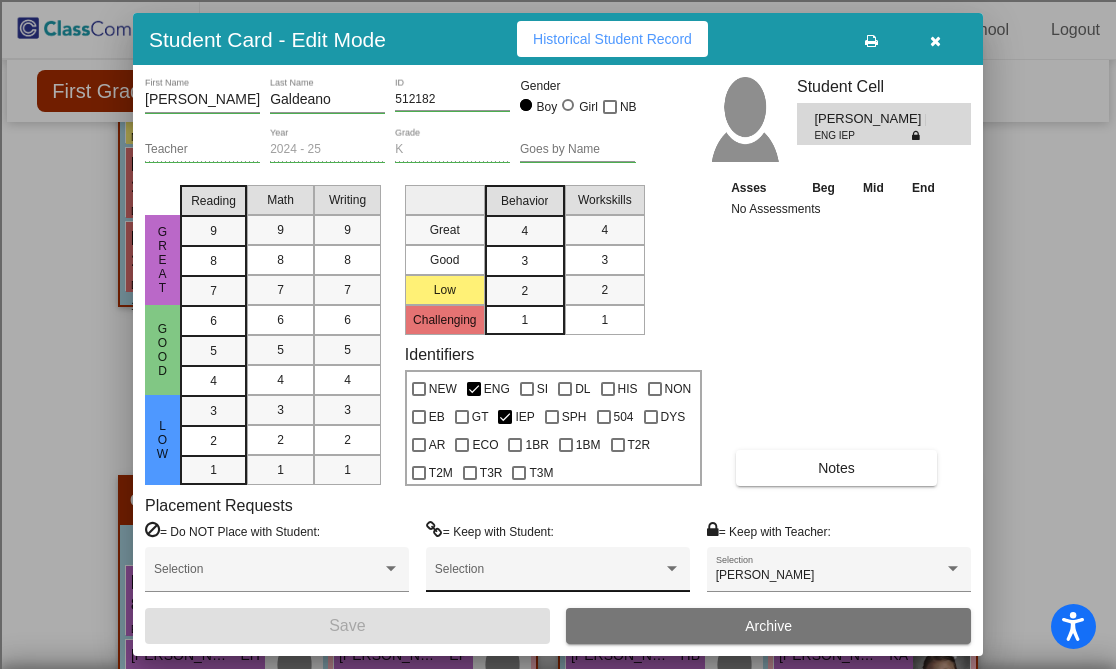 click on "Selection" at bounding box center (558, 574) 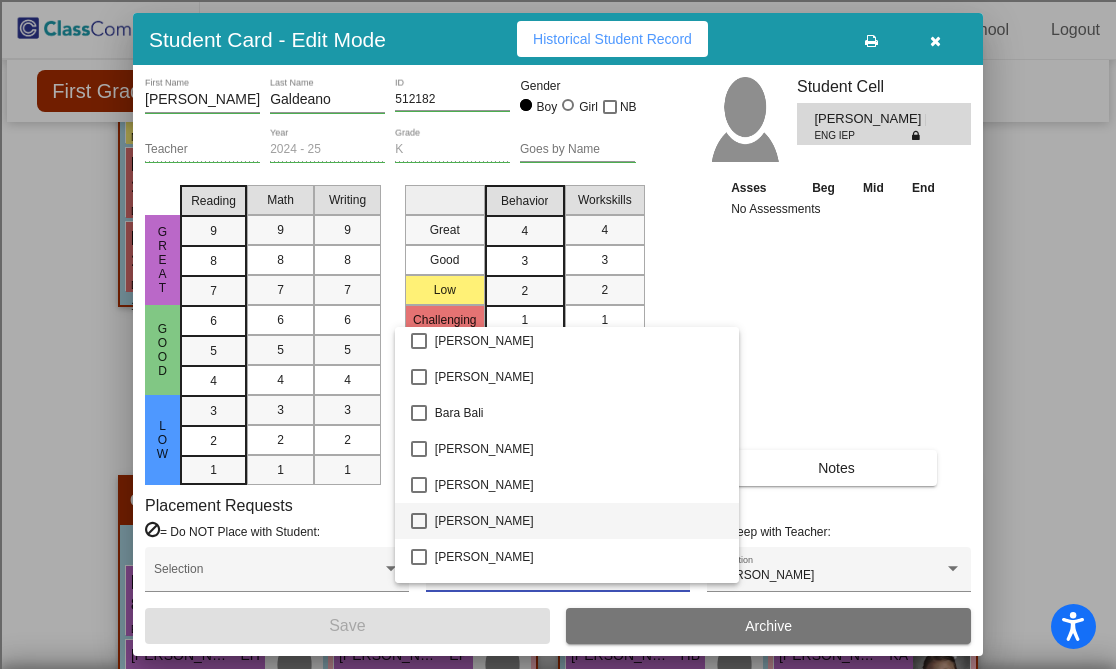 scroll, scrollTop: 581, scrollLeft: 0, axis: vertical 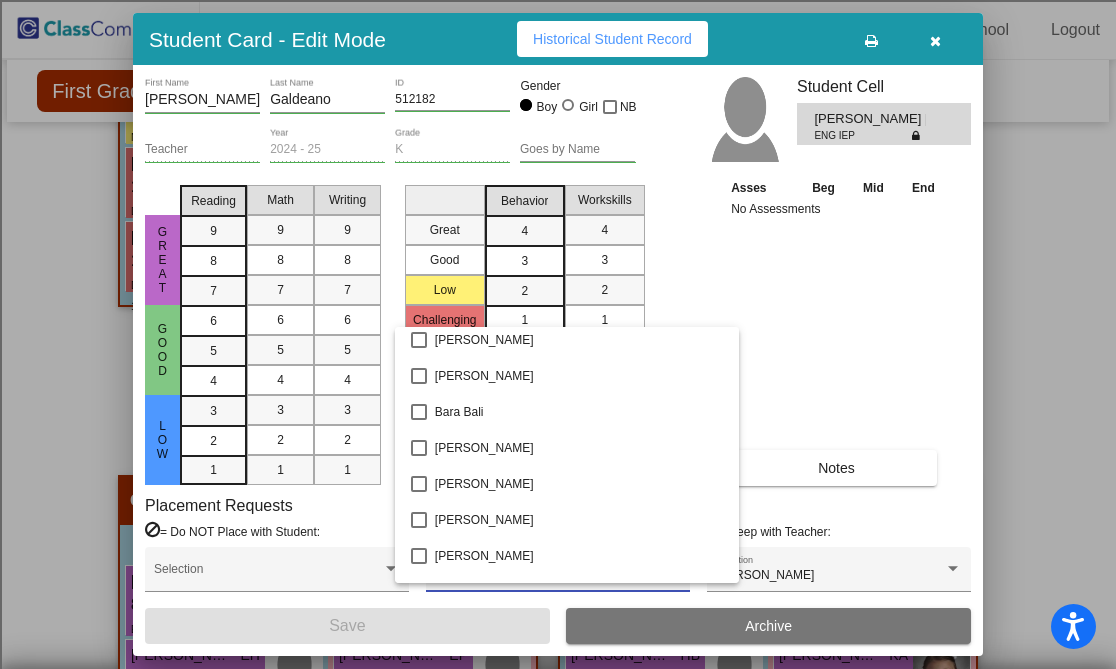 click at bounding box center [558, 334] 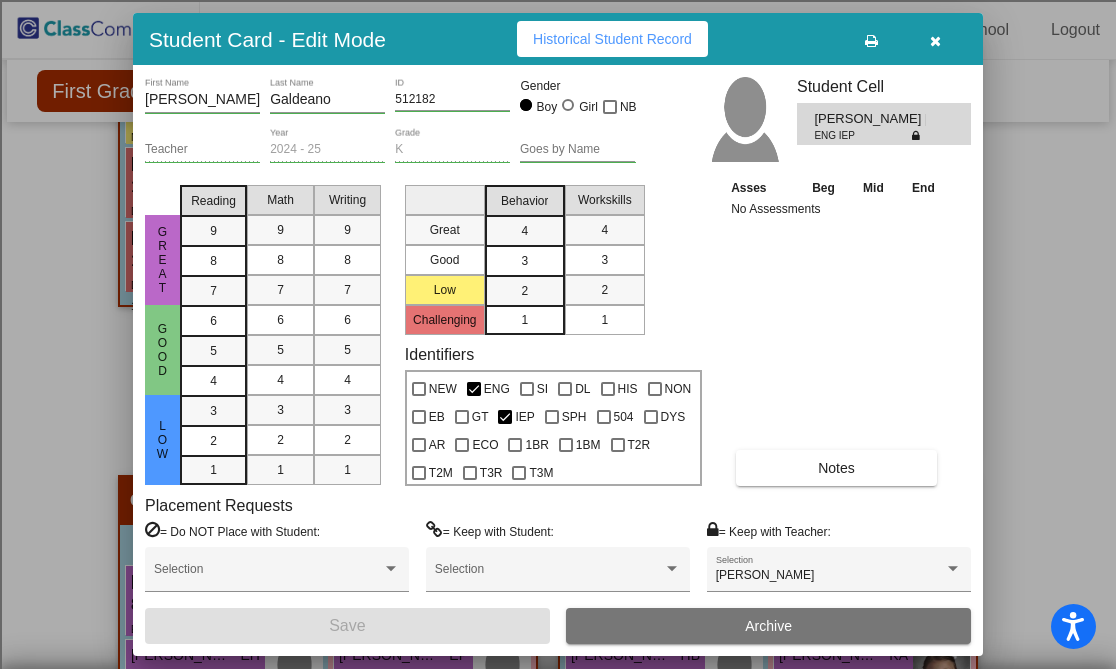 click at bounding box center [935, 41] 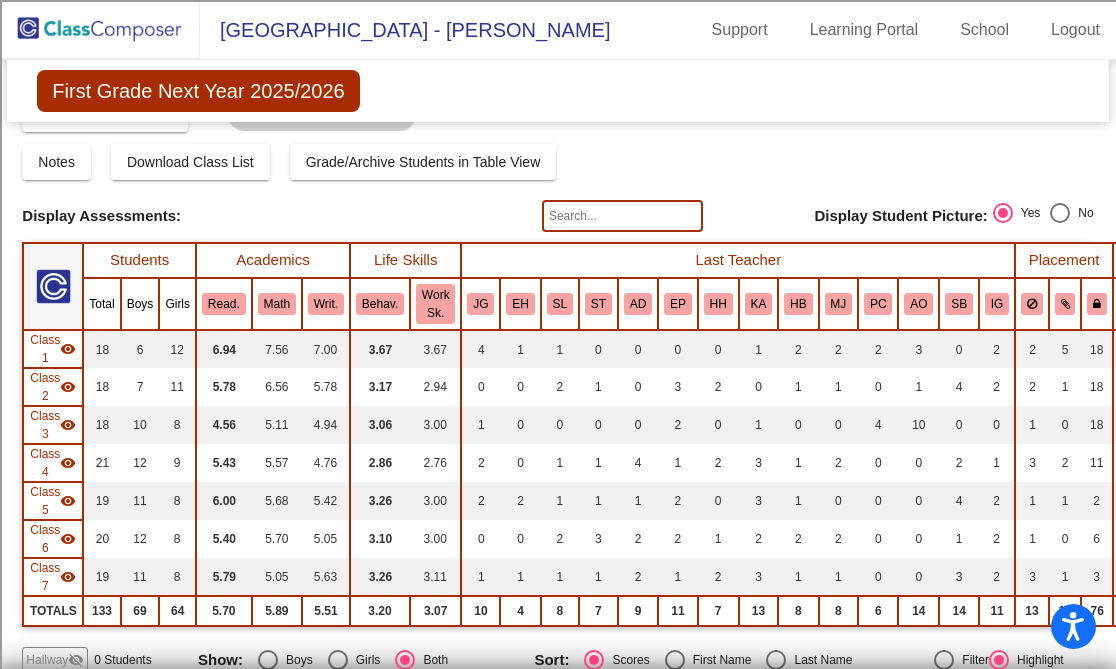 scroll, scrollTop: 0, scrollLeft: 0, axis: both 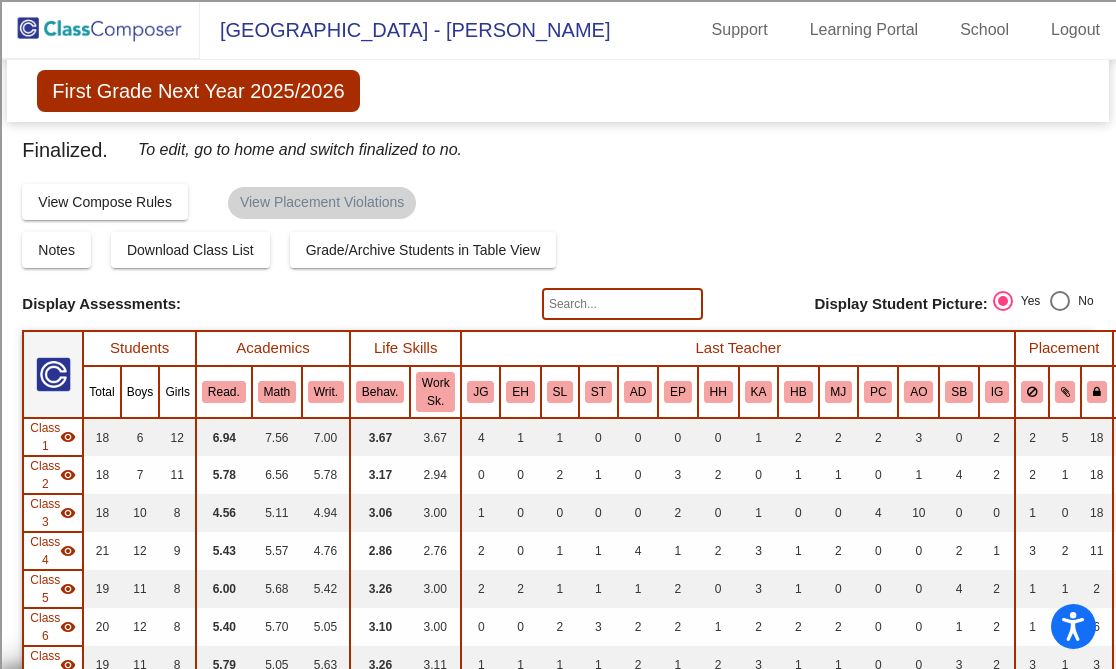 click 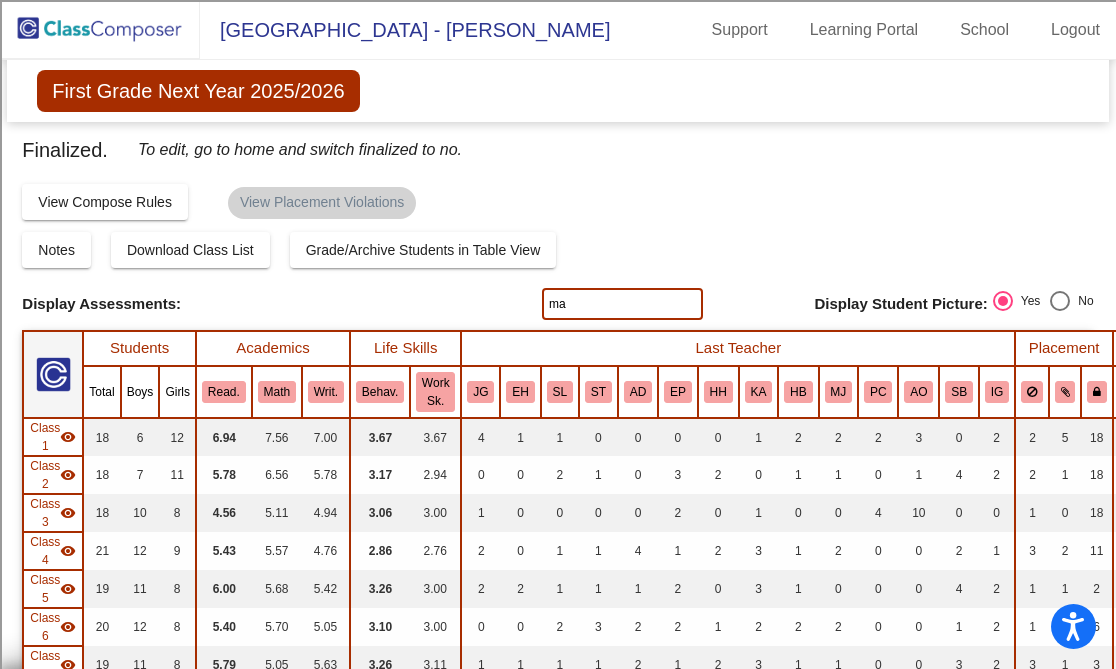type on "m" 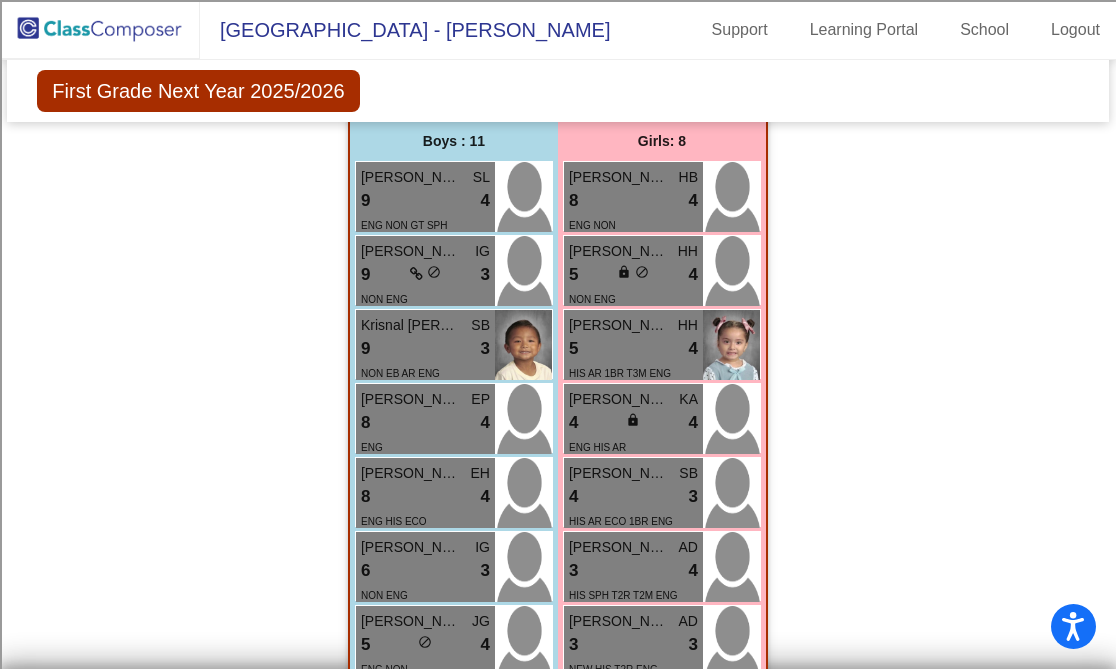 scroll, scrollTop: 4077, scrollLeft: 0, axis: vertical 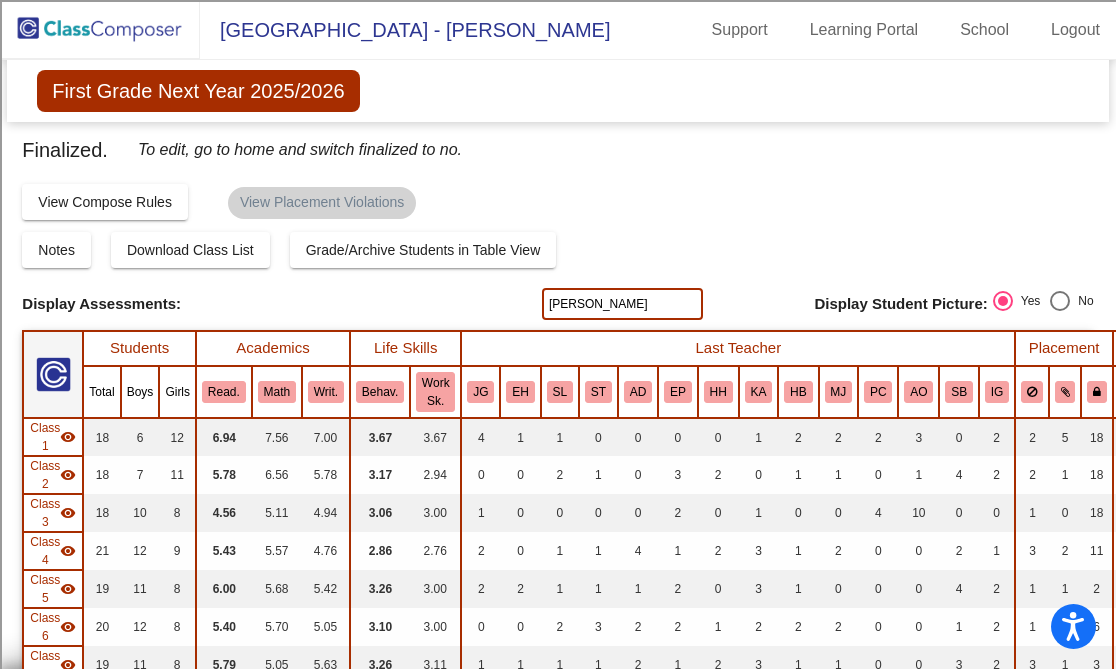 click on "bryson" 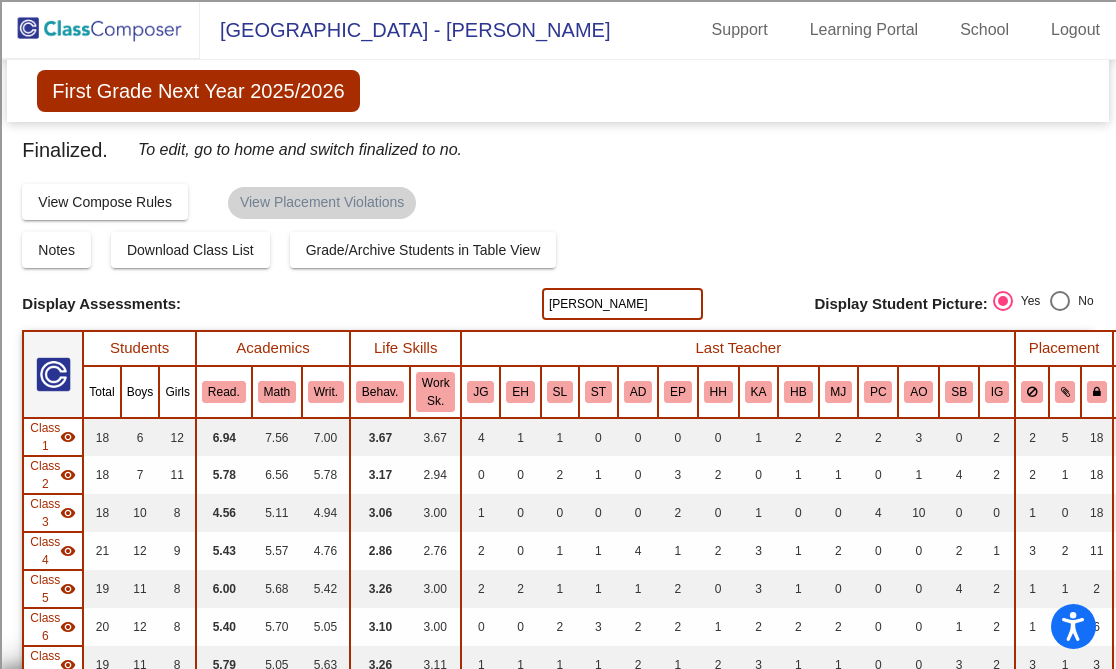 type on "maddox" 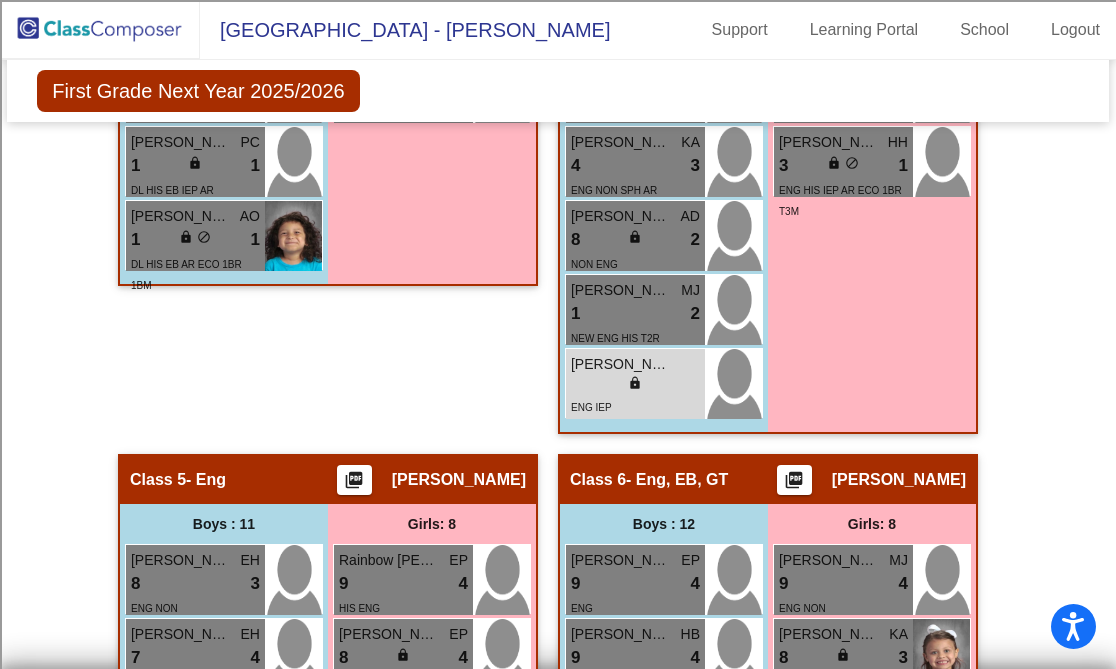 scroll, scrollTop: 2553, scrollLeft: 0, axis: vertical 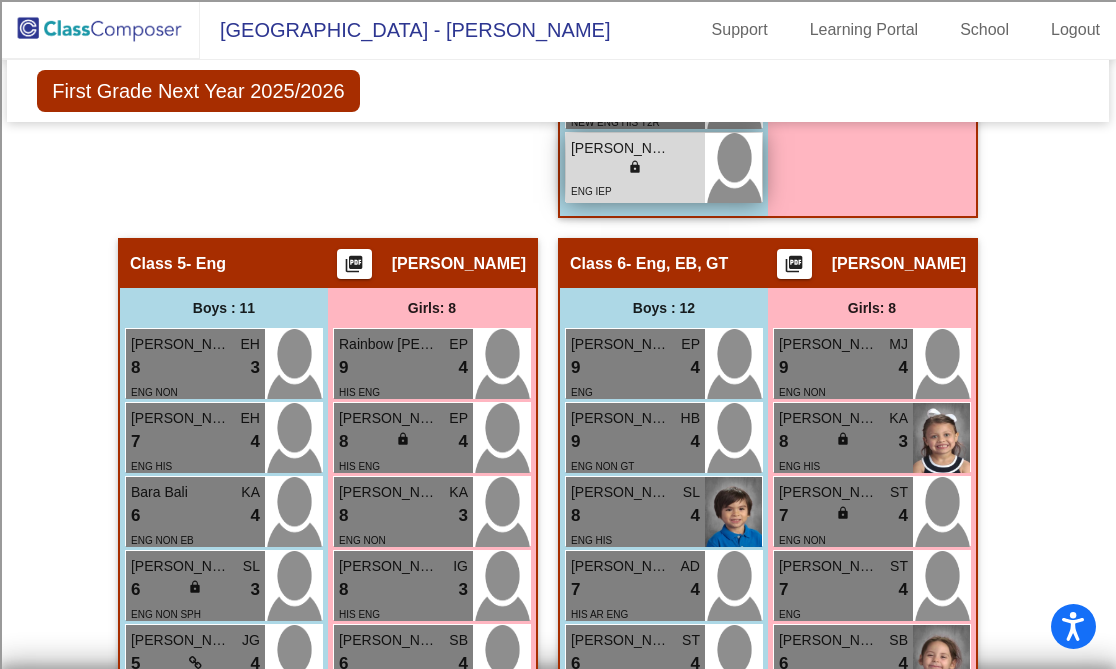 click on "ENG IEP" at bounding box center [591, 191] 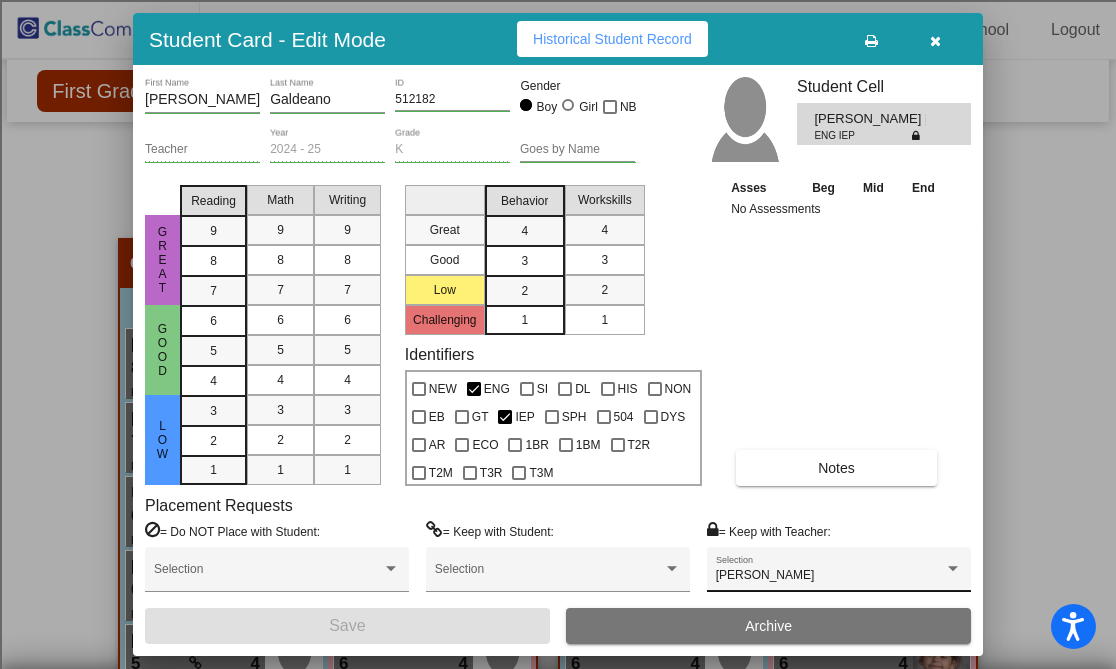 click on "JJ Allison Selection" at bounding box center [839, 574] 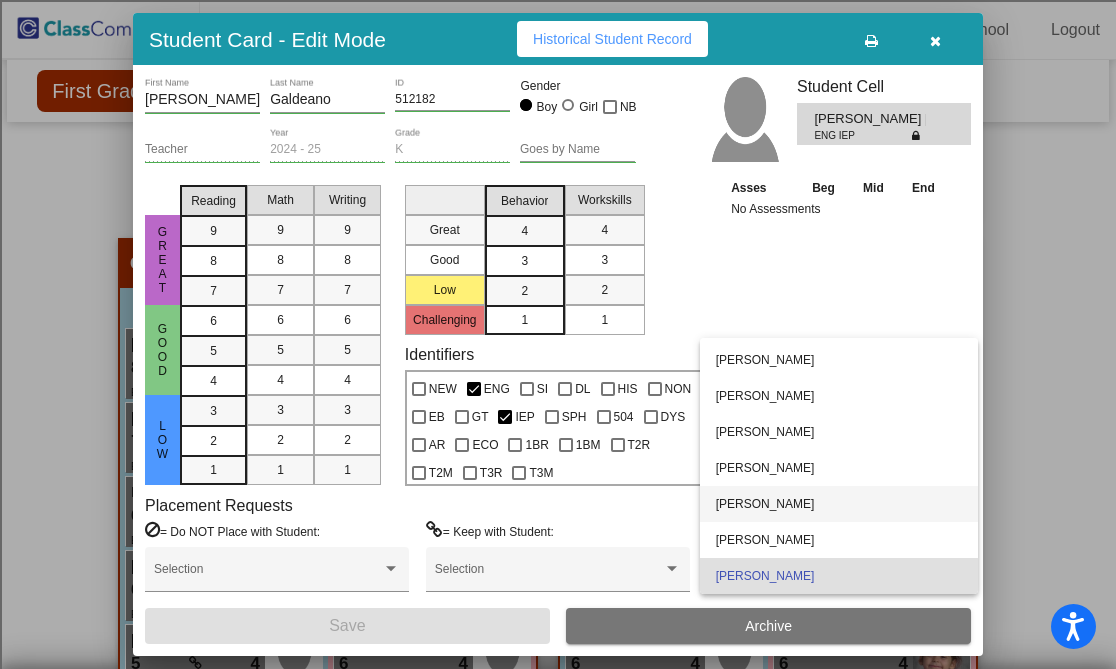 scroll, scrollTop: 4, scrollLeft: 0, axis: vertical 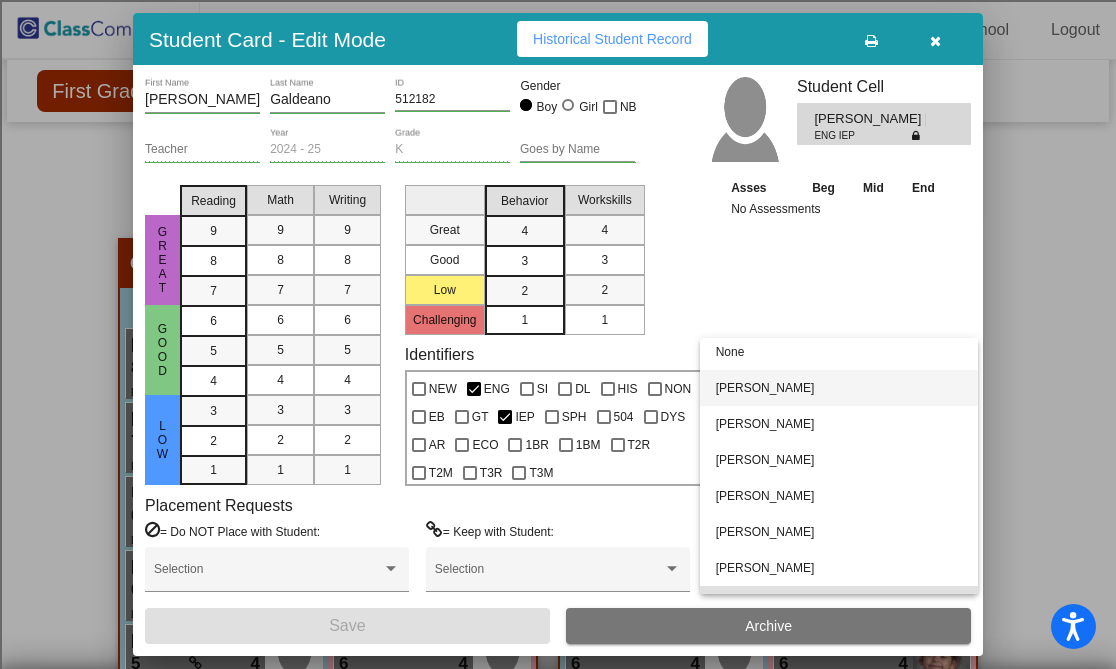 click on "Amy Killion" at bounding box center [839, 388] 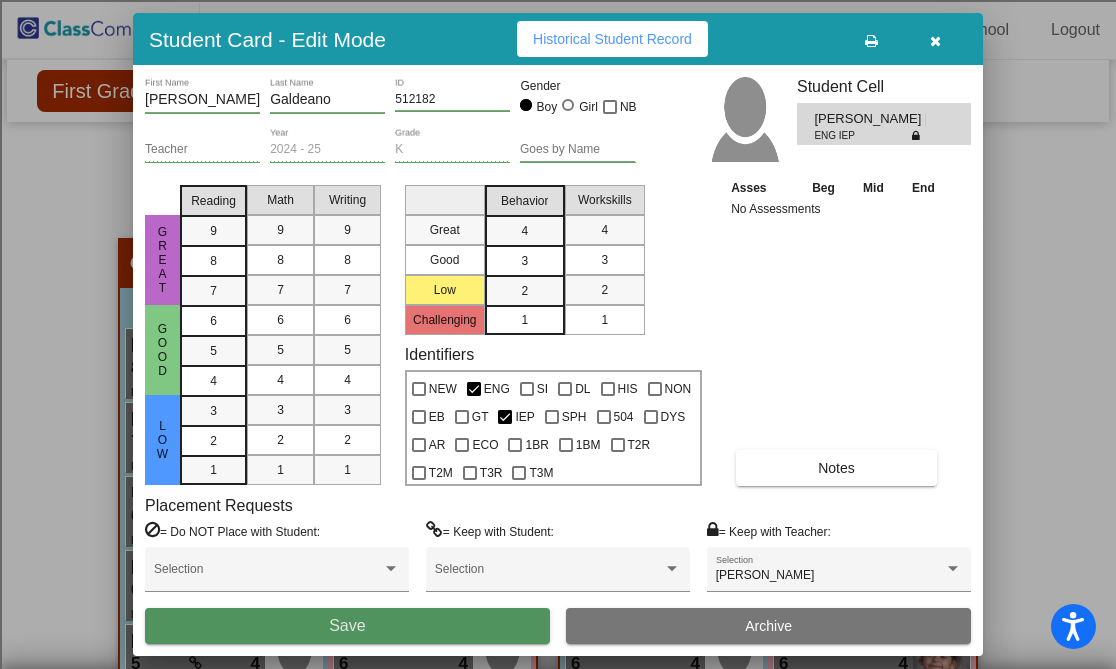 click on "Save" at bounding box center (347, 626) 